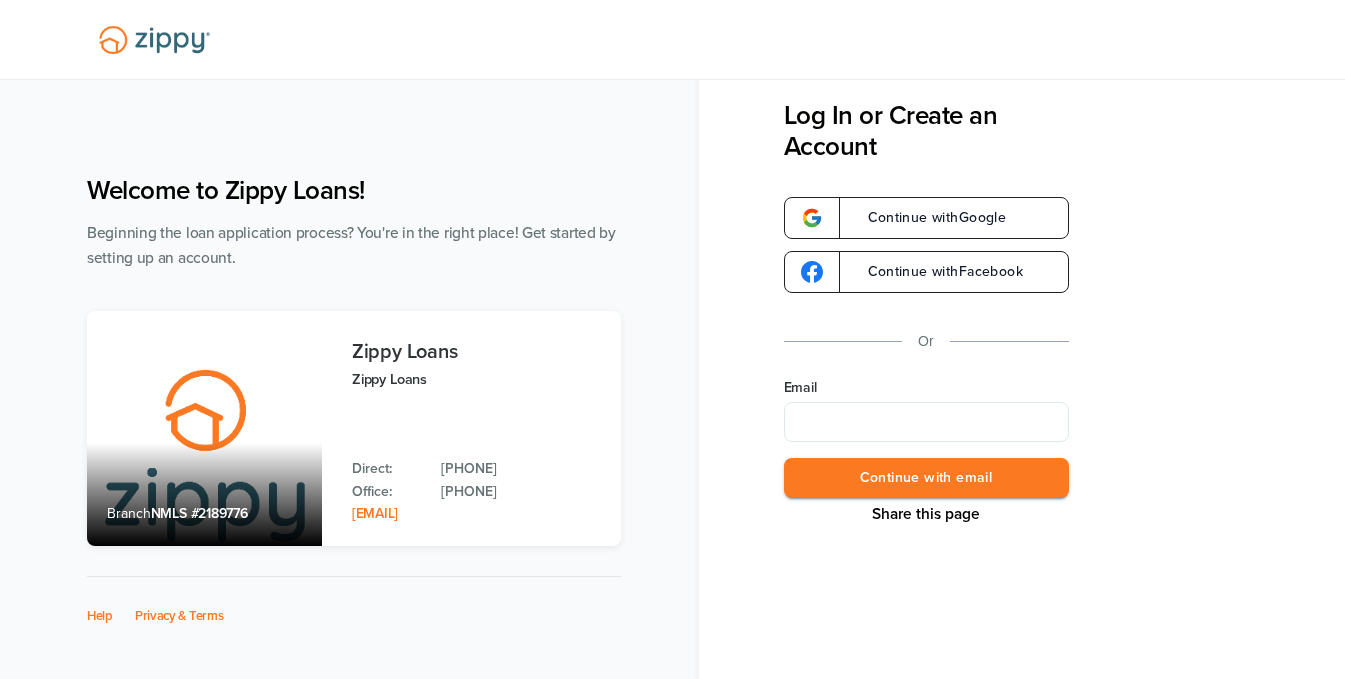 scroll, scrollTop: 0, scrollLeft: 0, axis: both 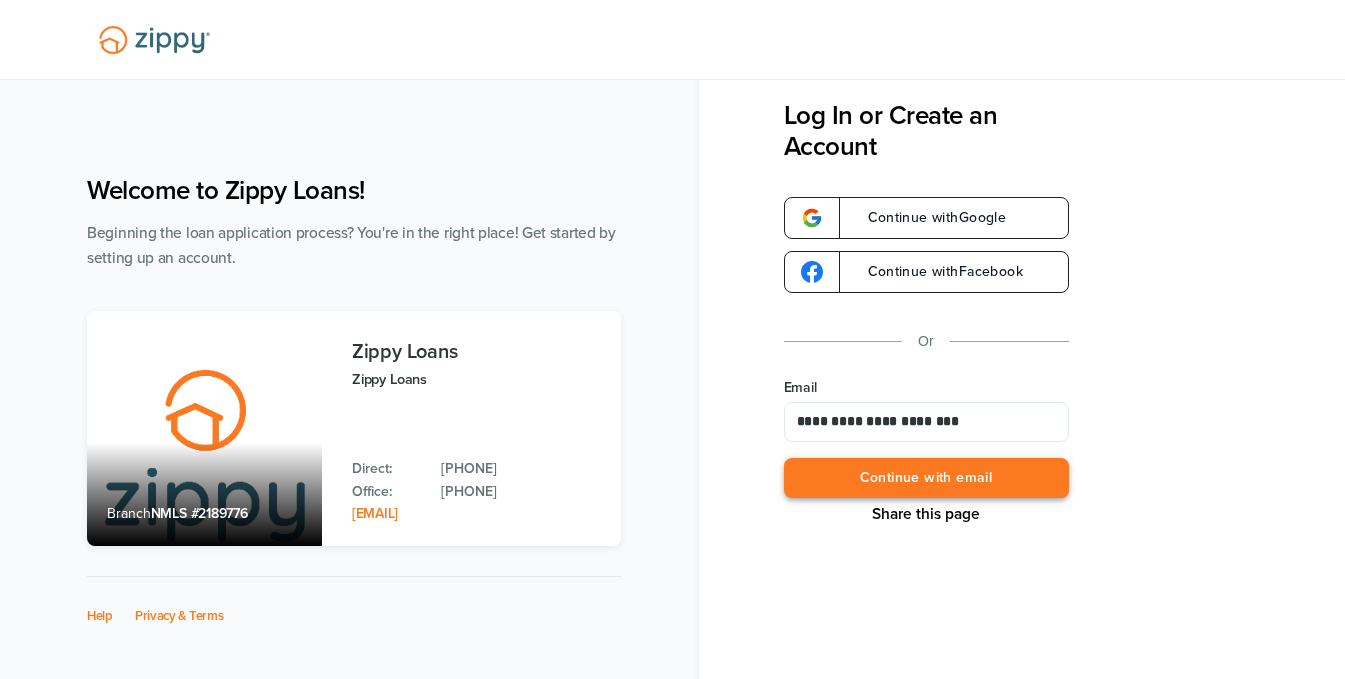 click on "Continue with email" at bounding box center [926, 478] 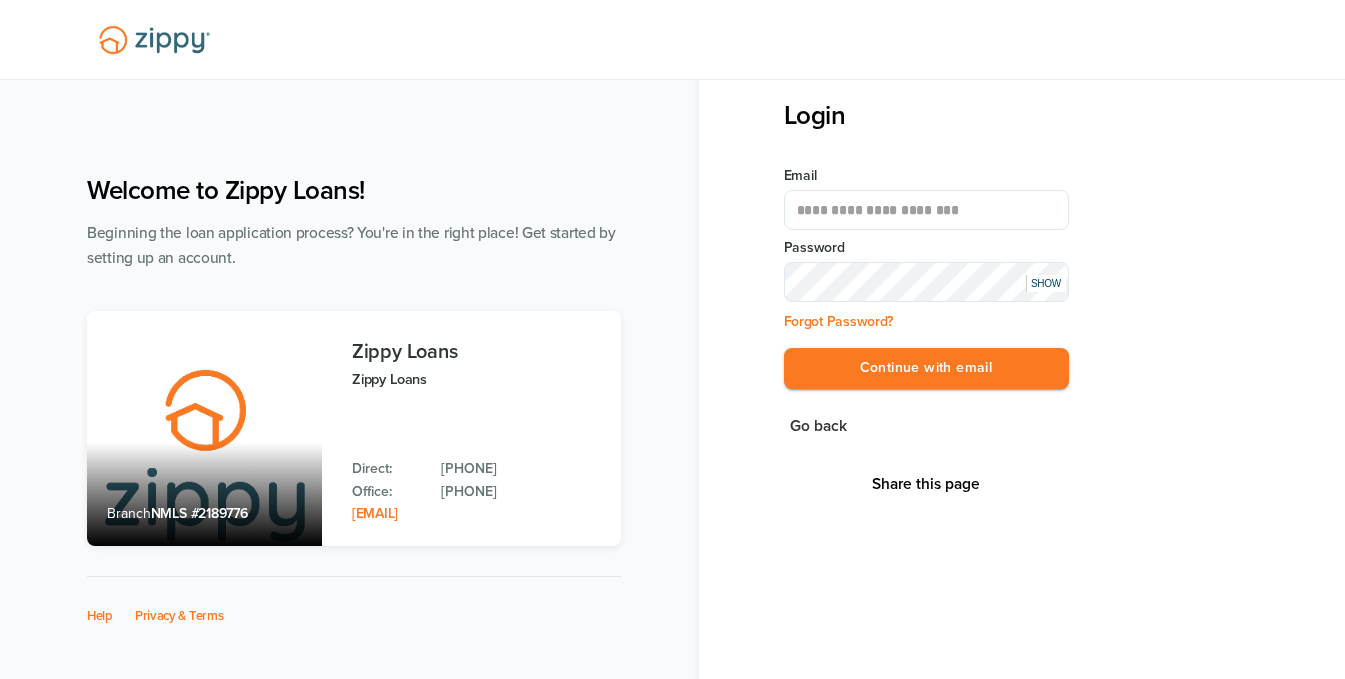 click on "Continue with email" at bounding box center [926, 368] 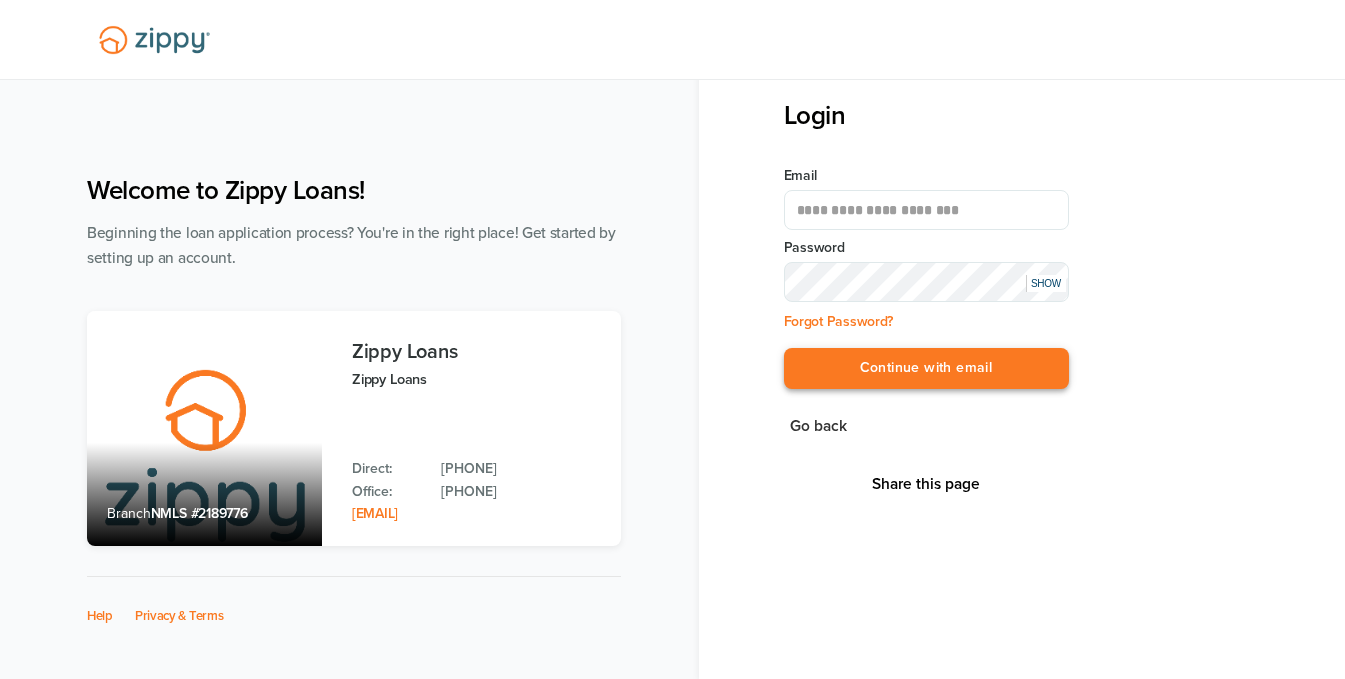 click on "Continue with email" at bounding box center [926, 368] 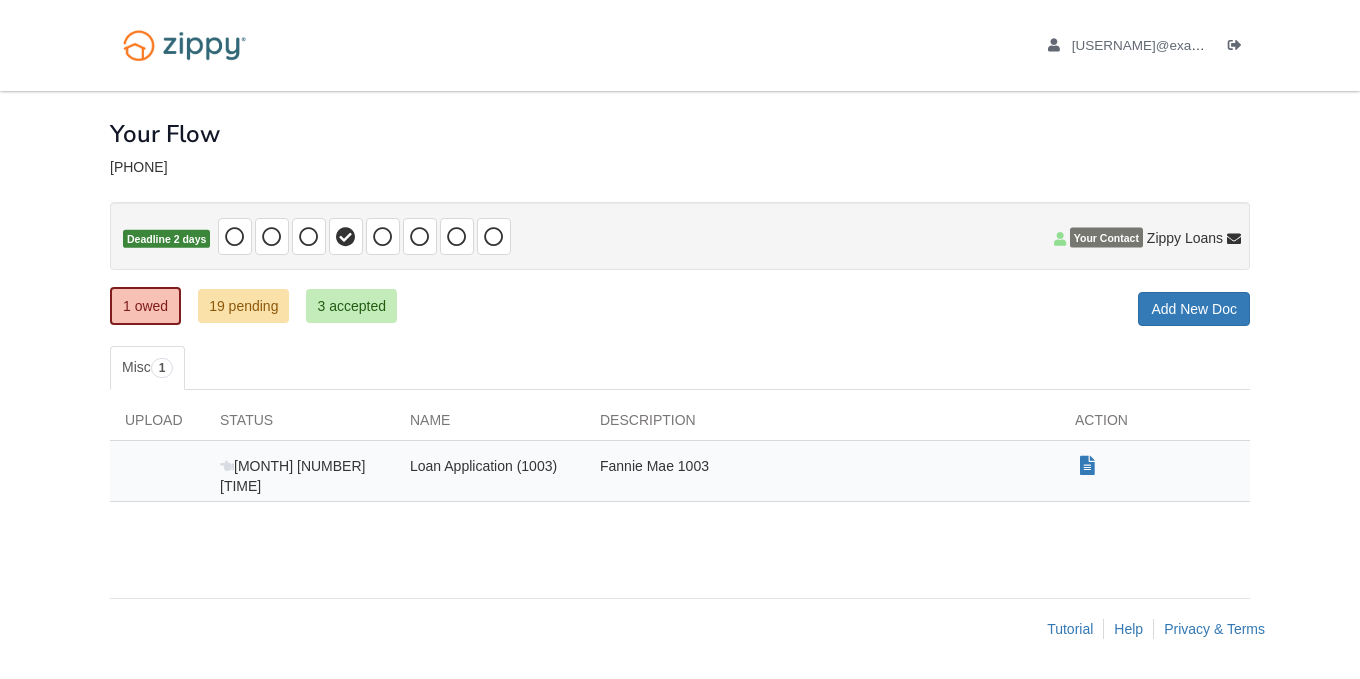 scroll, scrollTop: 0, scrollLeft: 0, axis: both 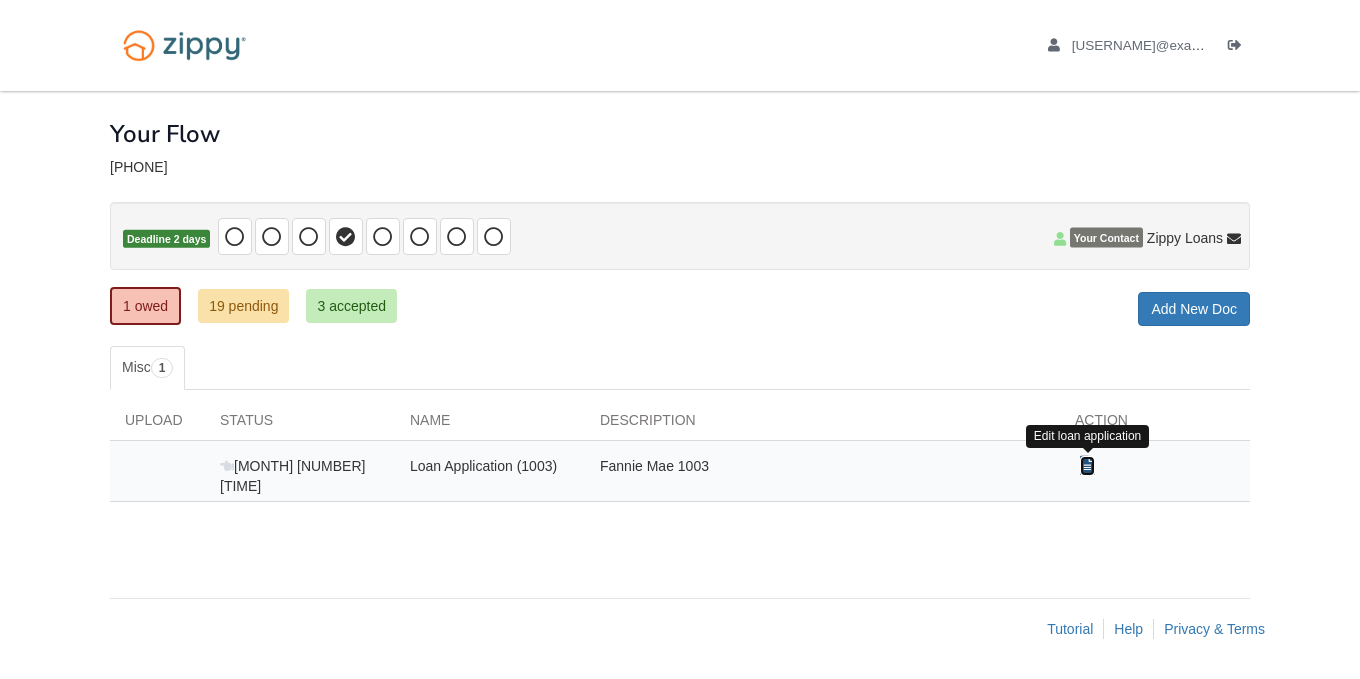 click at bounding box center (1087, 466) 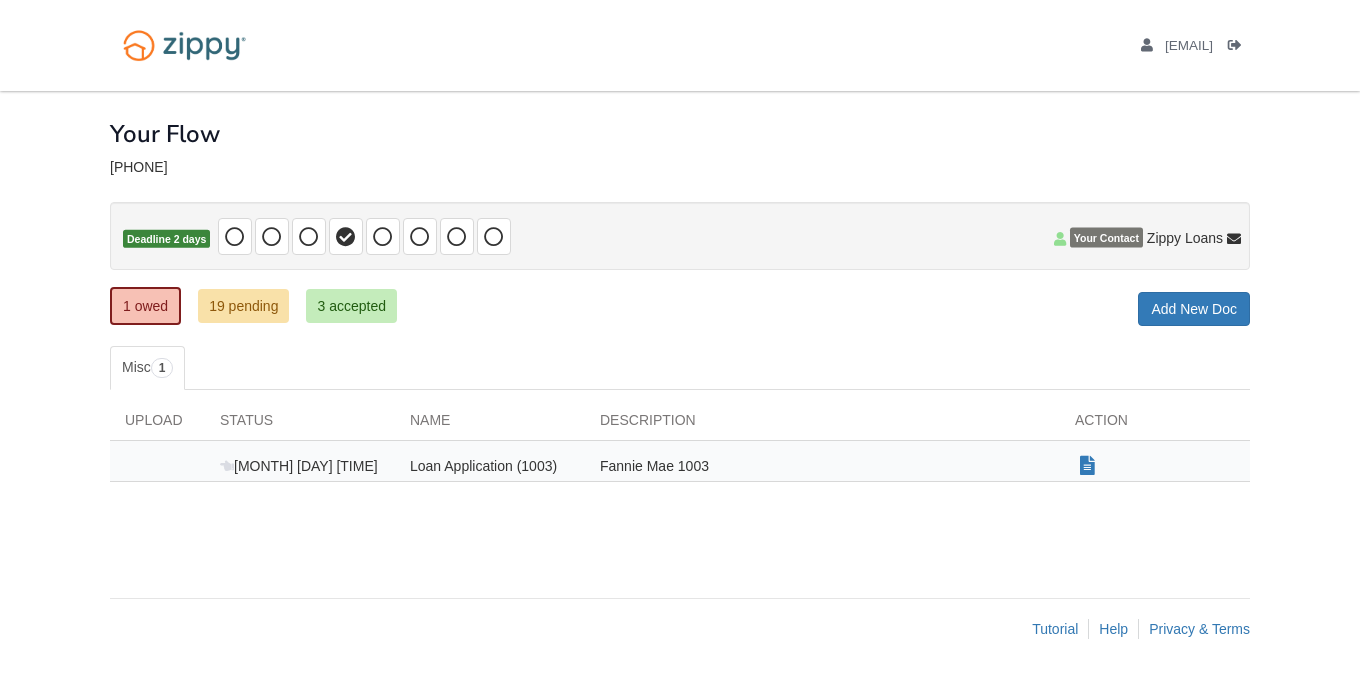 scroll, scrollTop: 0, scrollLeft: 0, axis: both 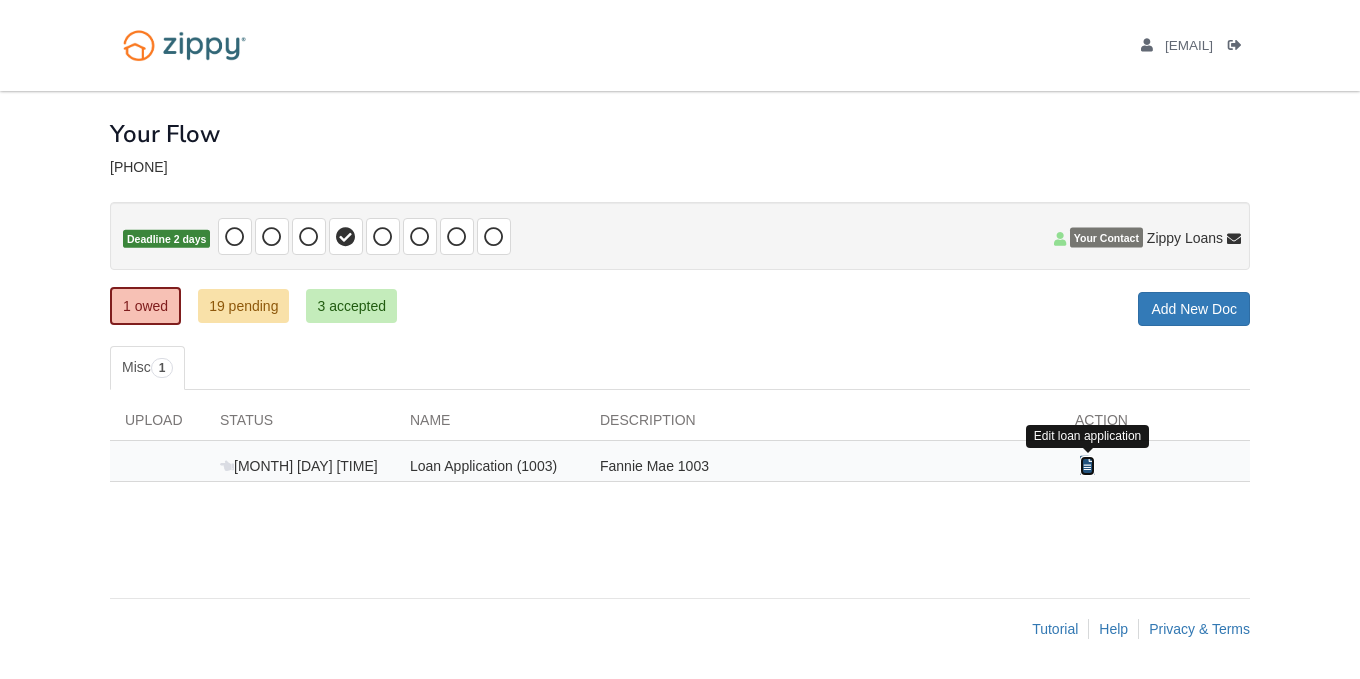 click at bounding box center (1087, 466) 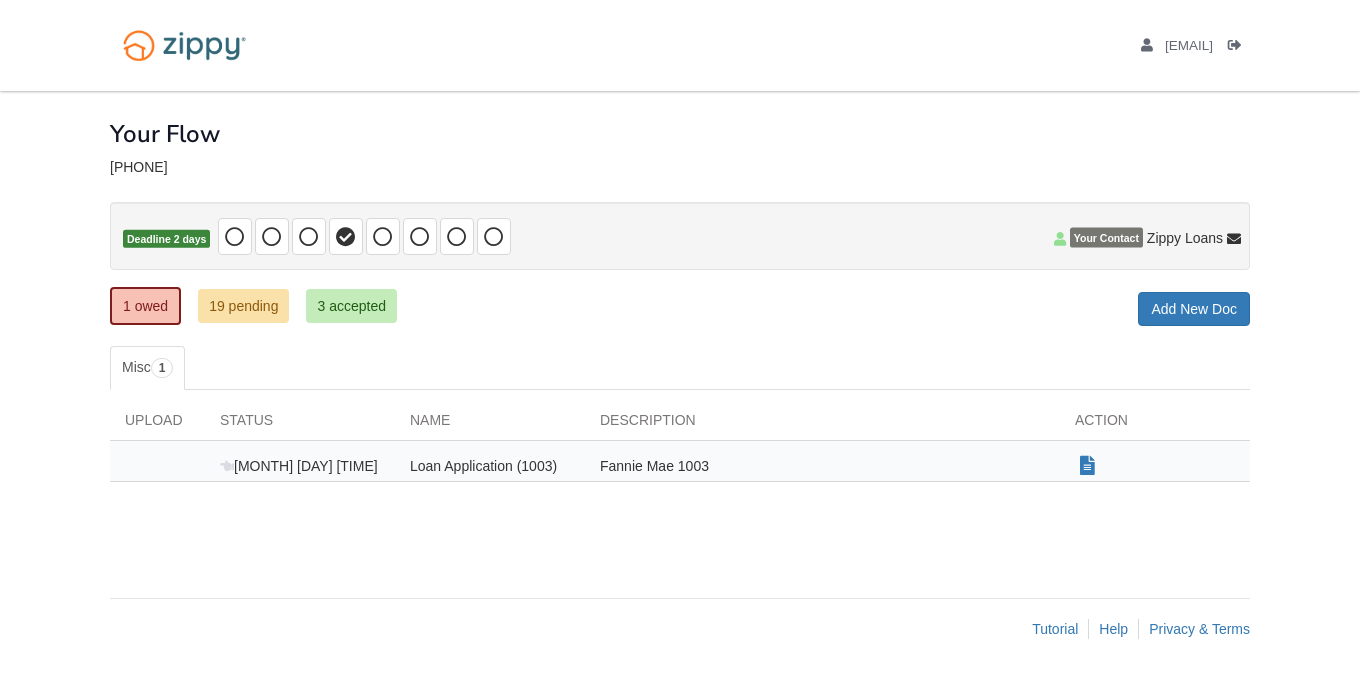 scroll, scrollTop: 0, scrollLeft: 0, axis: both 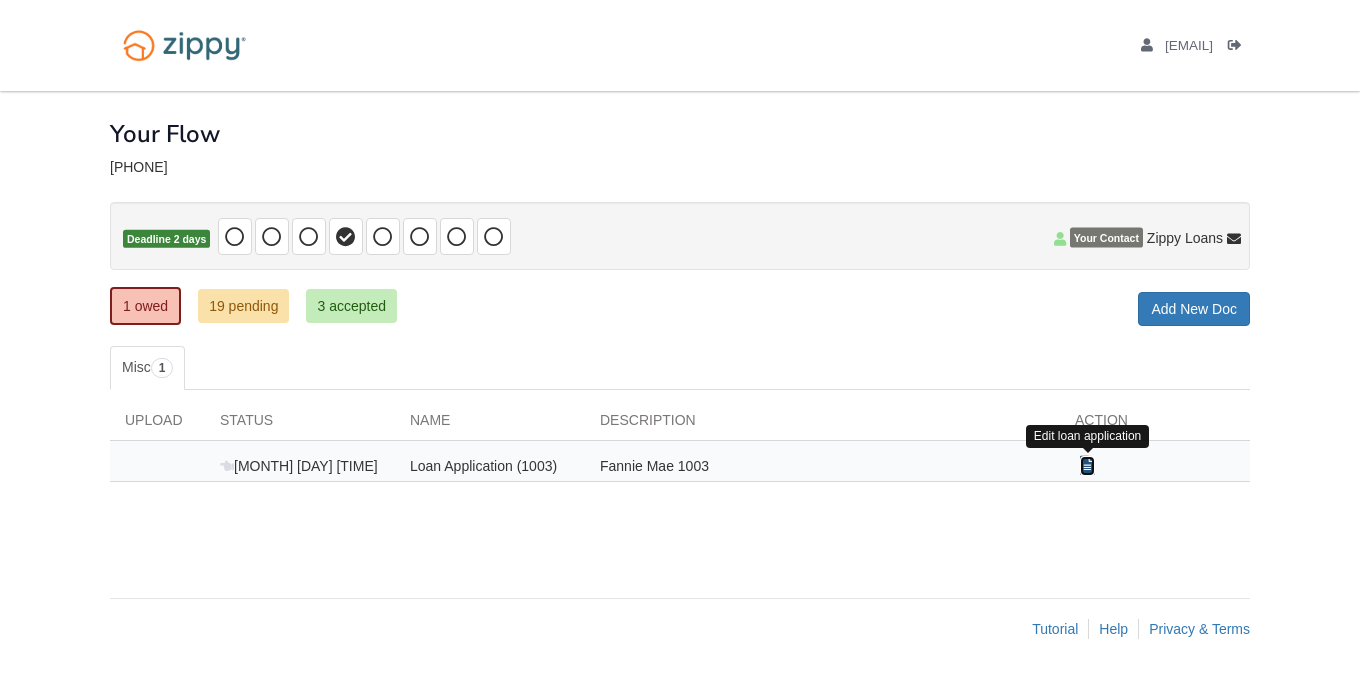 click at bounding box center (1087, 466) 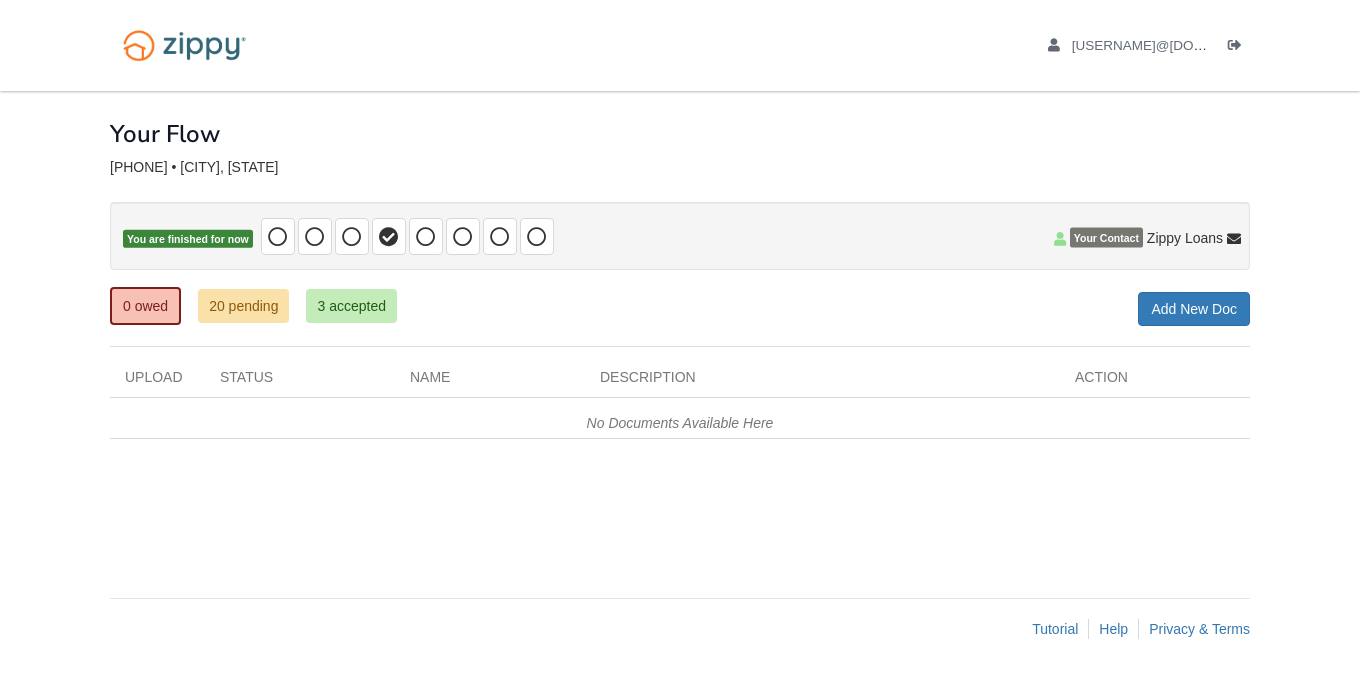 scroll, scrollTop: 0, scrollLeft: 0, axis: both 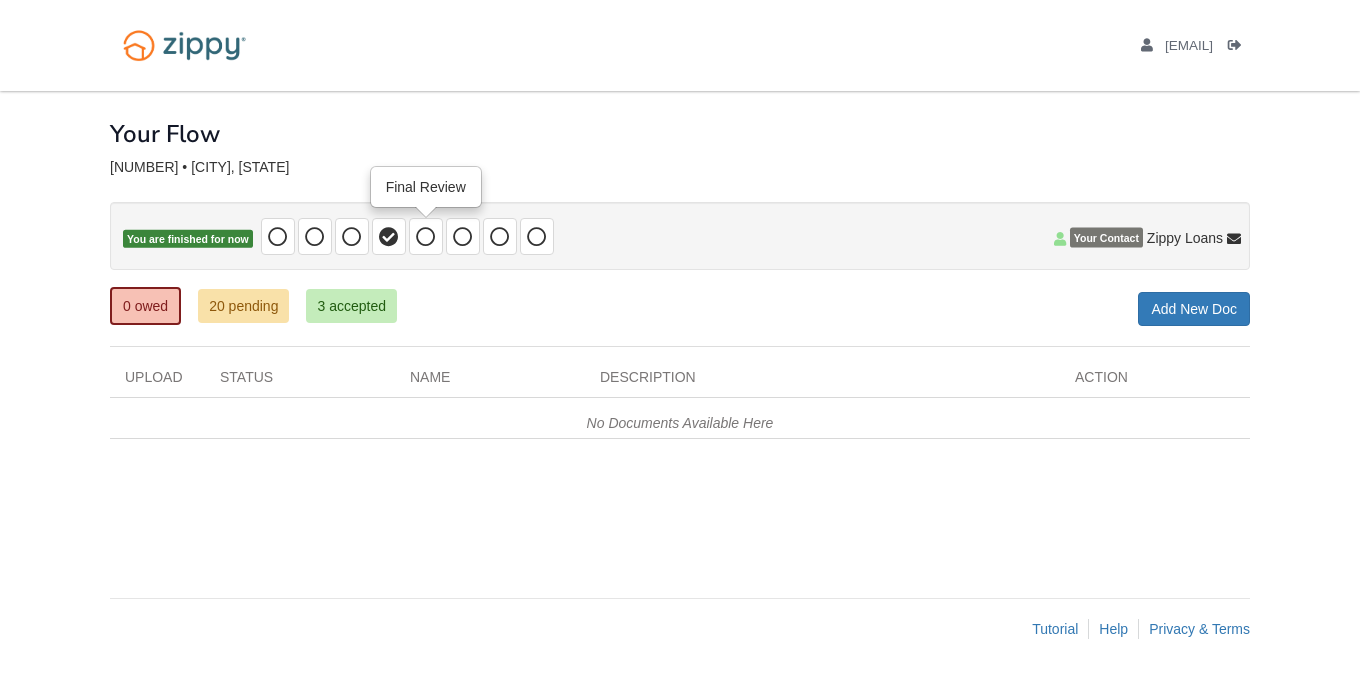 click at bounding box center (426, 237) 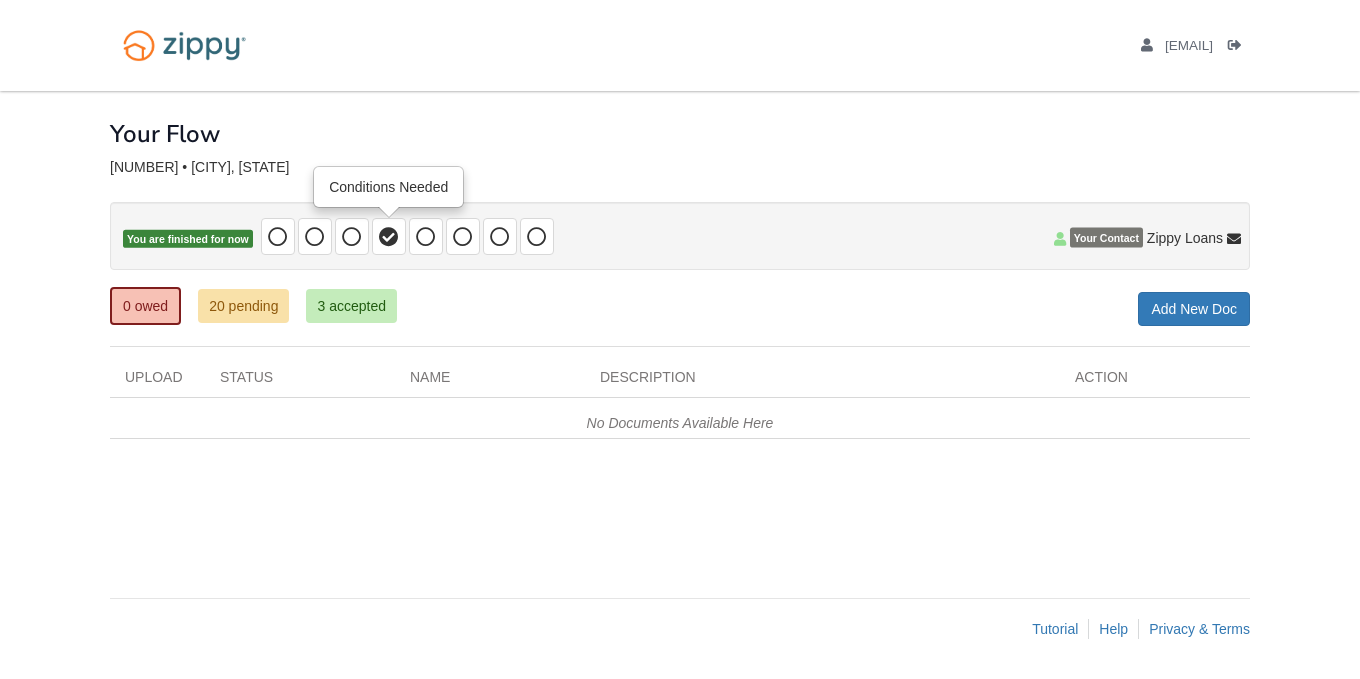 click at bounding box center (389, 237) 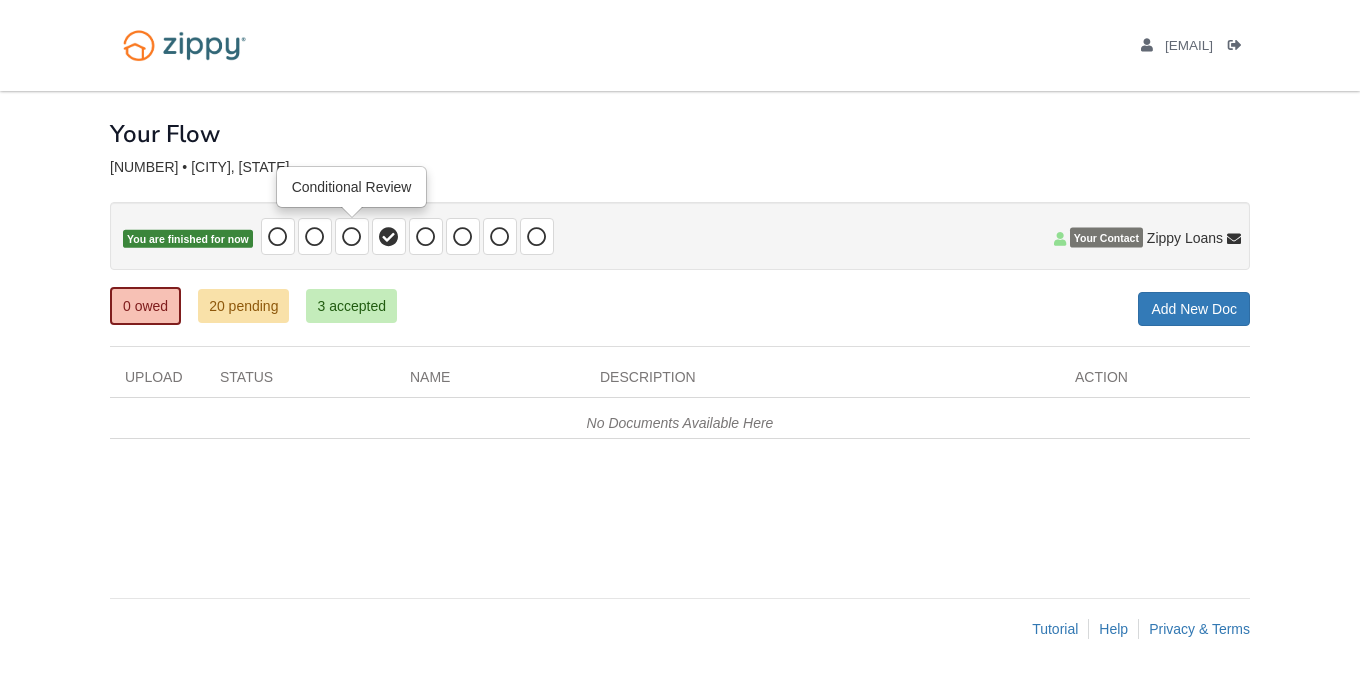 click at bounding box center [352, 236] 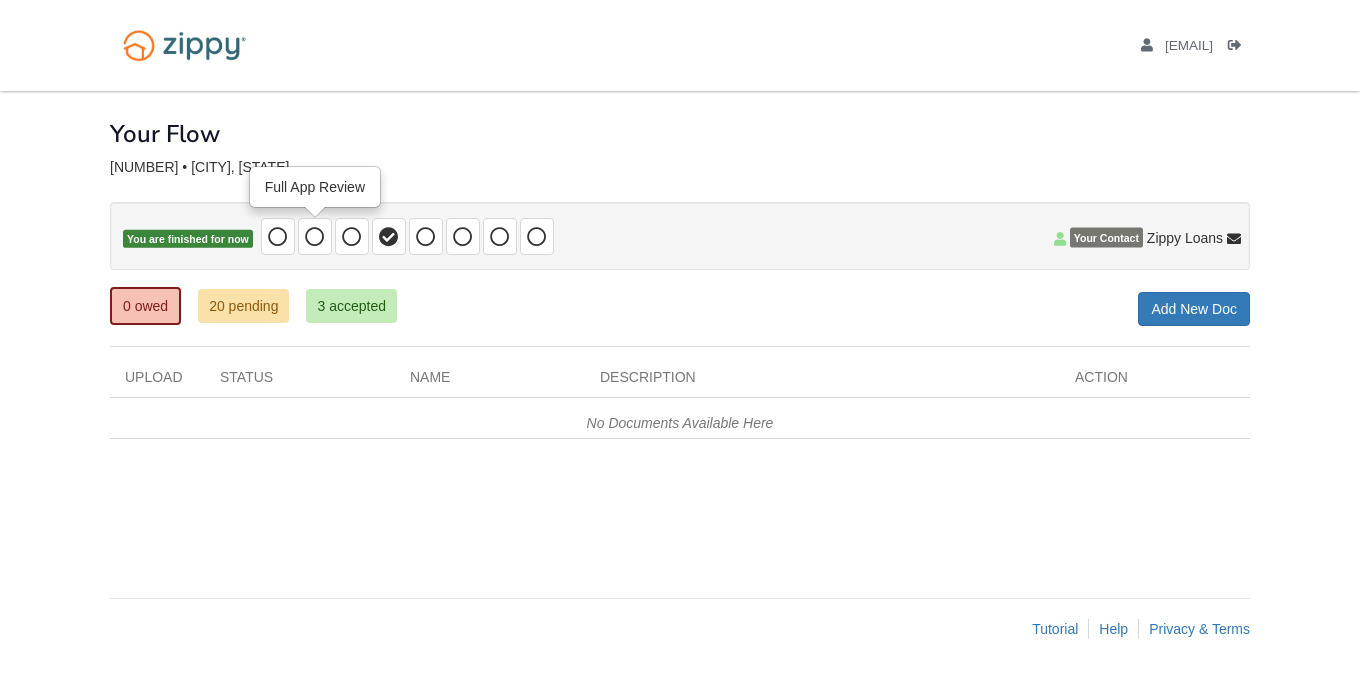 click at bounding box center (315, 237) 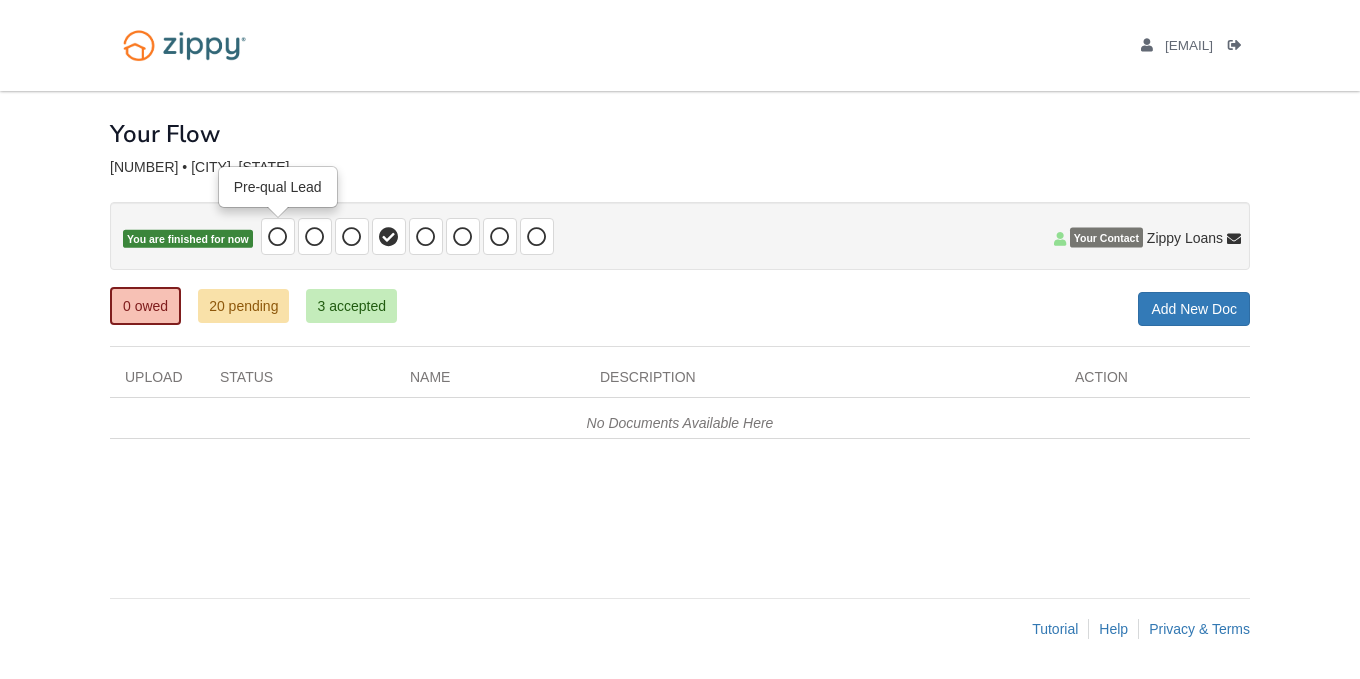 click at bounding box center (278, 237) 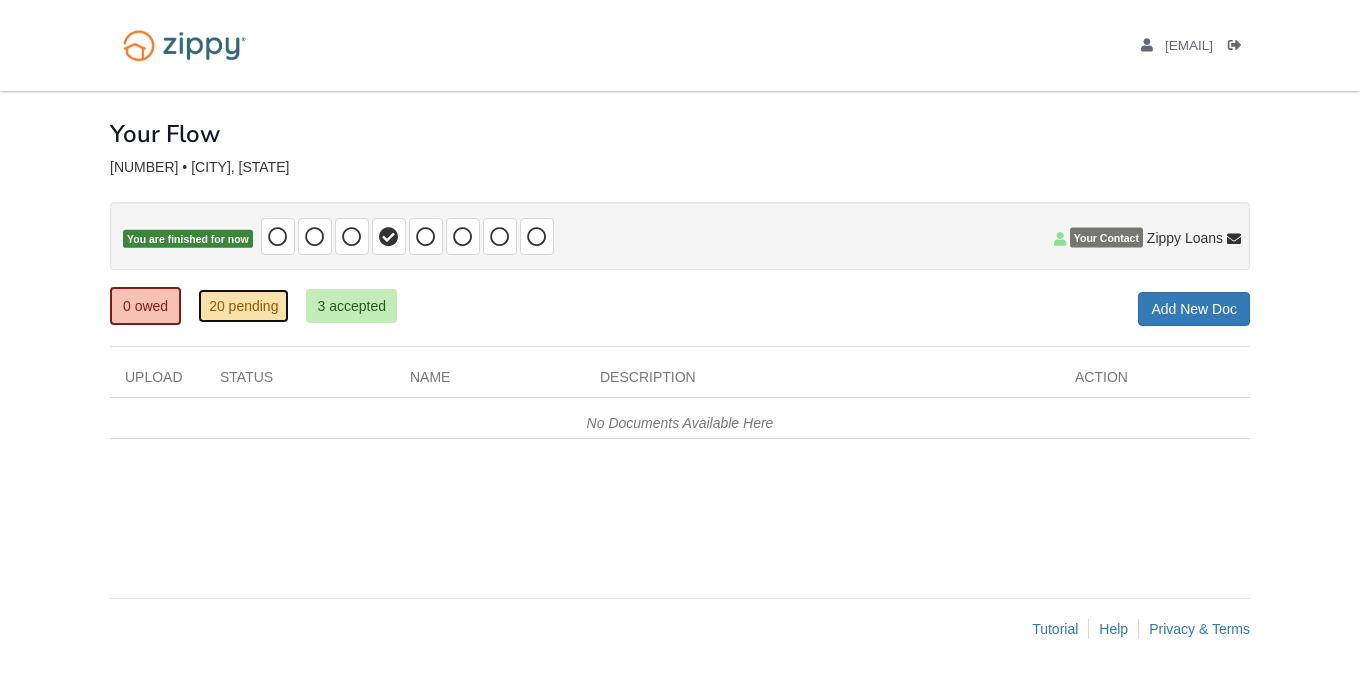 click on "20 pending" at bounding box center [243, 306] 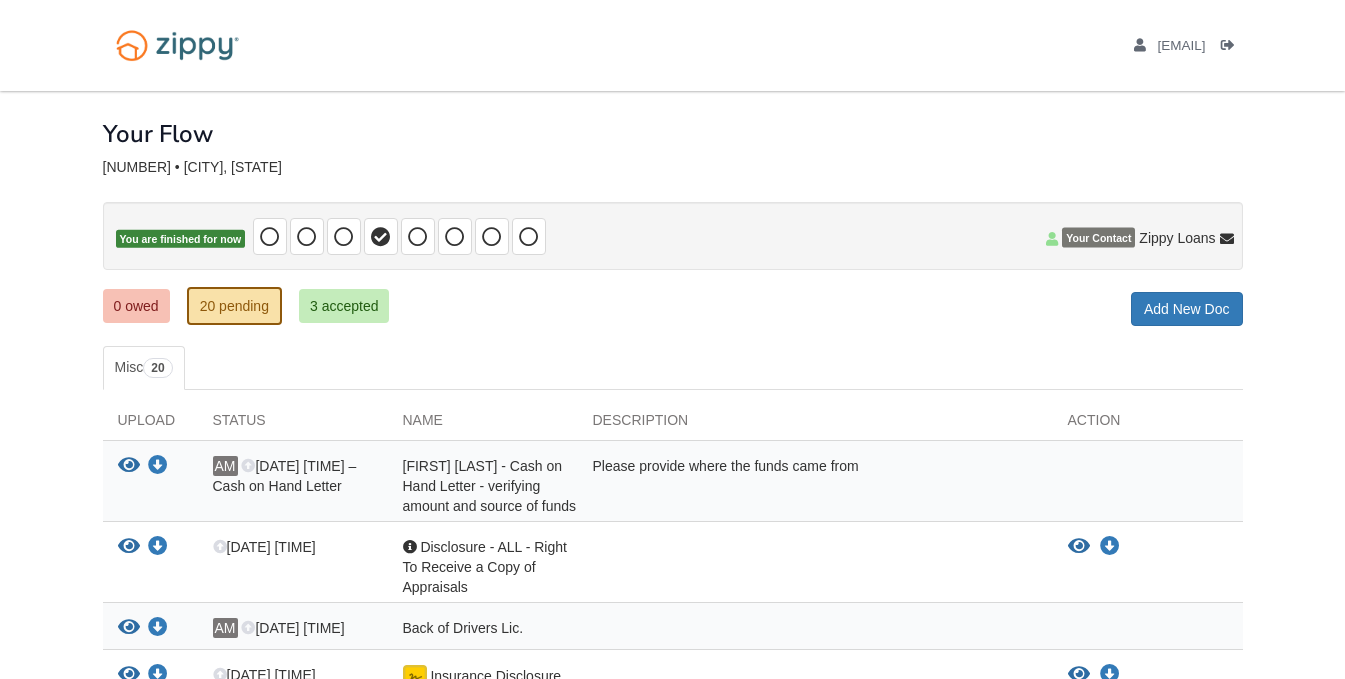 scroll, scrollTop: 0, scrollLeft: 0, axis: both 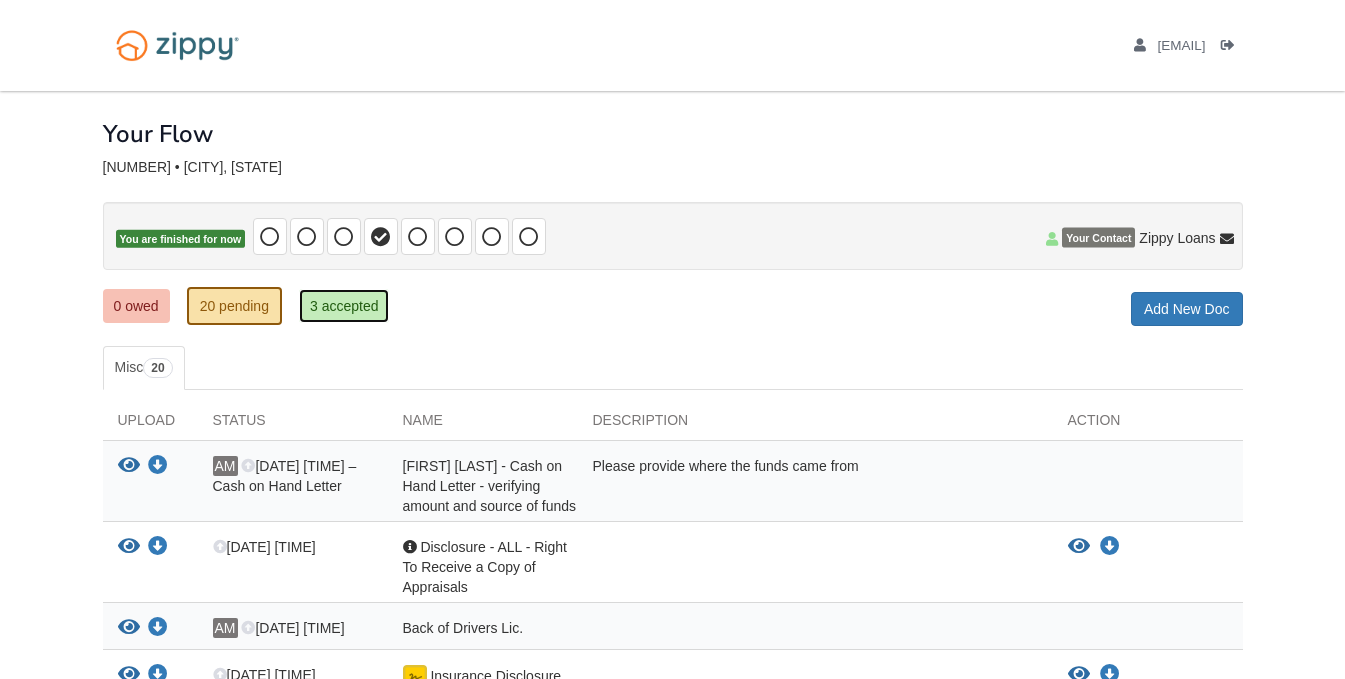 click on "3 accepted" at bounding box center [344, 306] 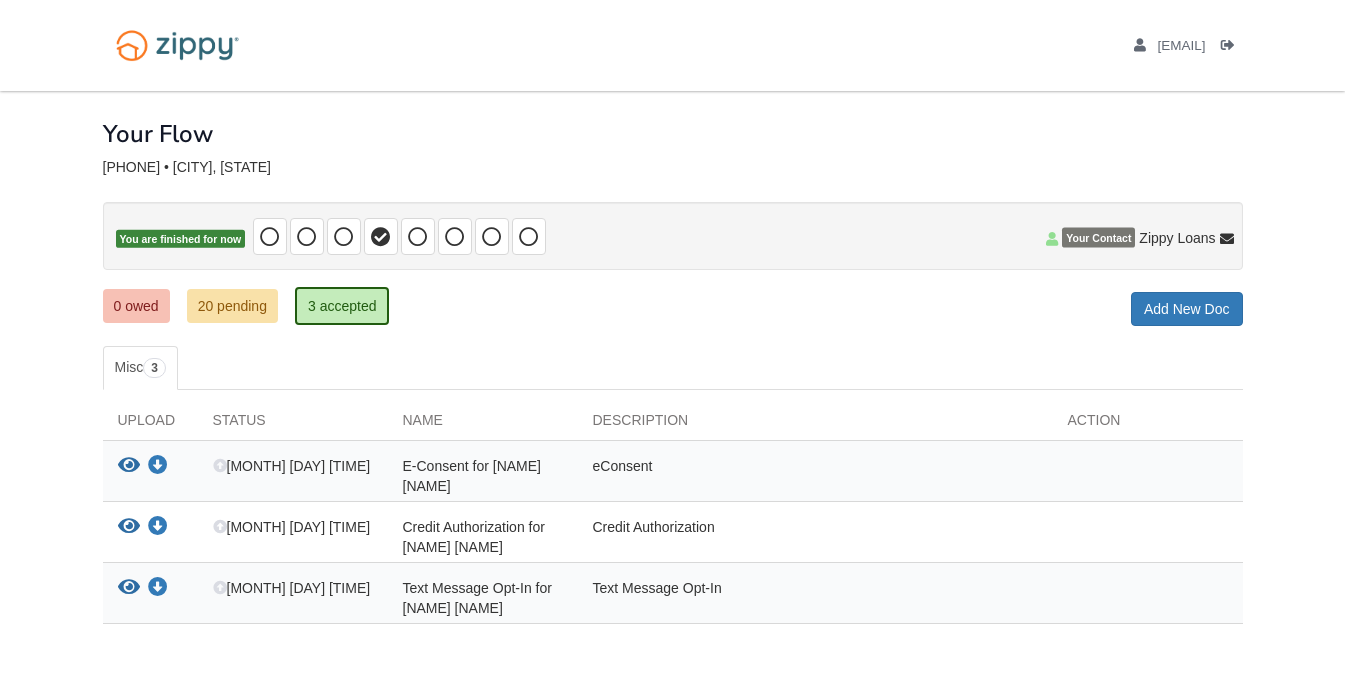 scroll, scrollTop: 0, scrollLeft: 0, axis: both 